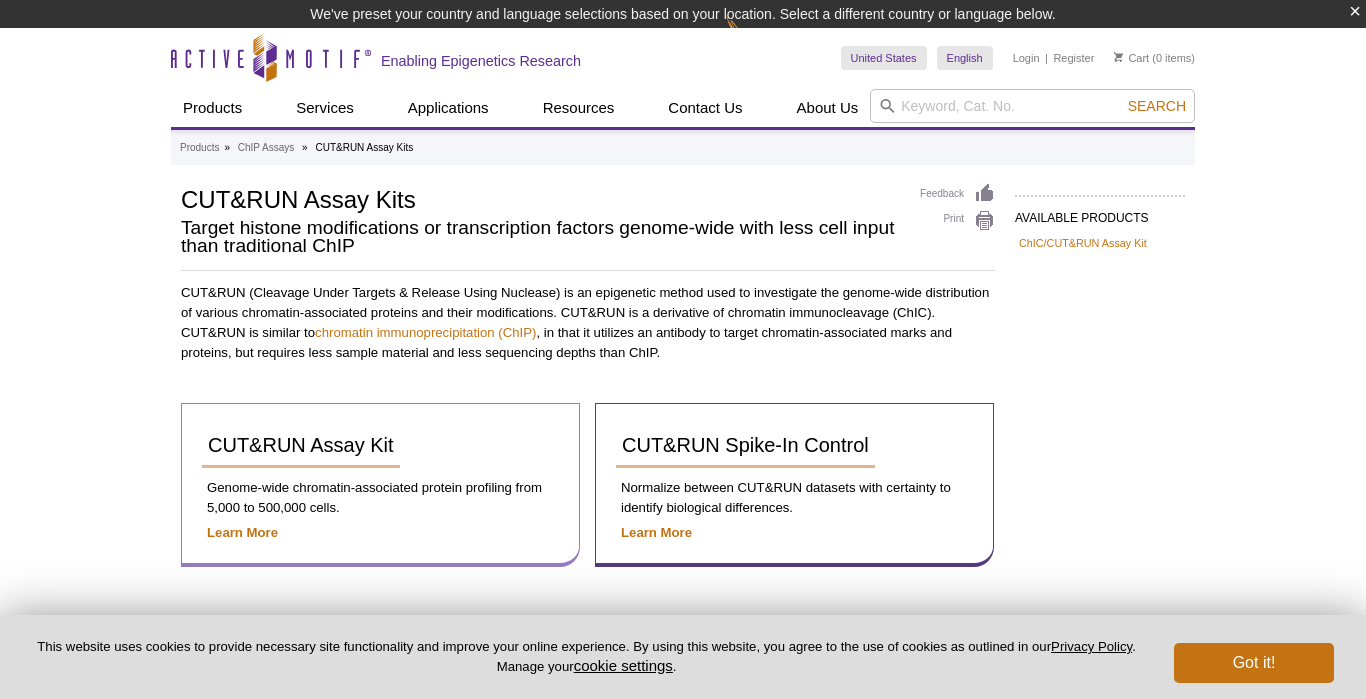 scroll, scrollTop: 0, scrollLeft: 0, axis: both 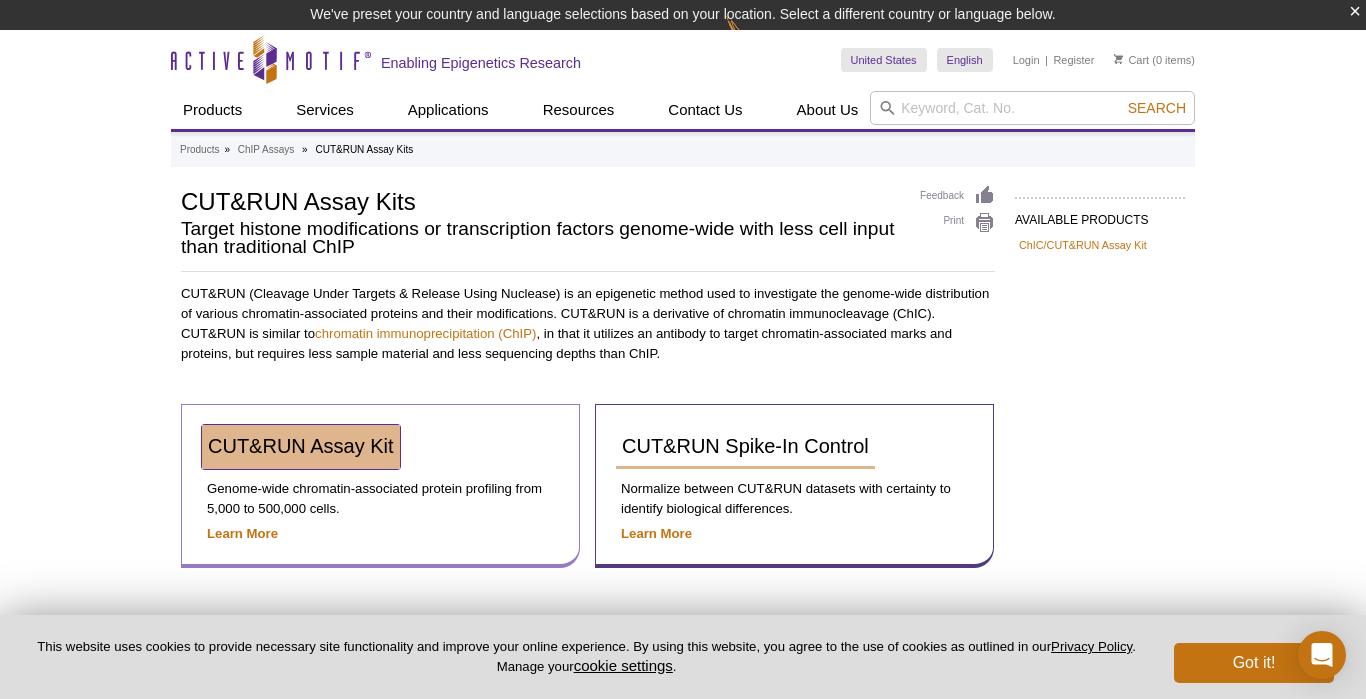 click on "CUT&RUN Assay Kit" at bounding box center [301, 446] 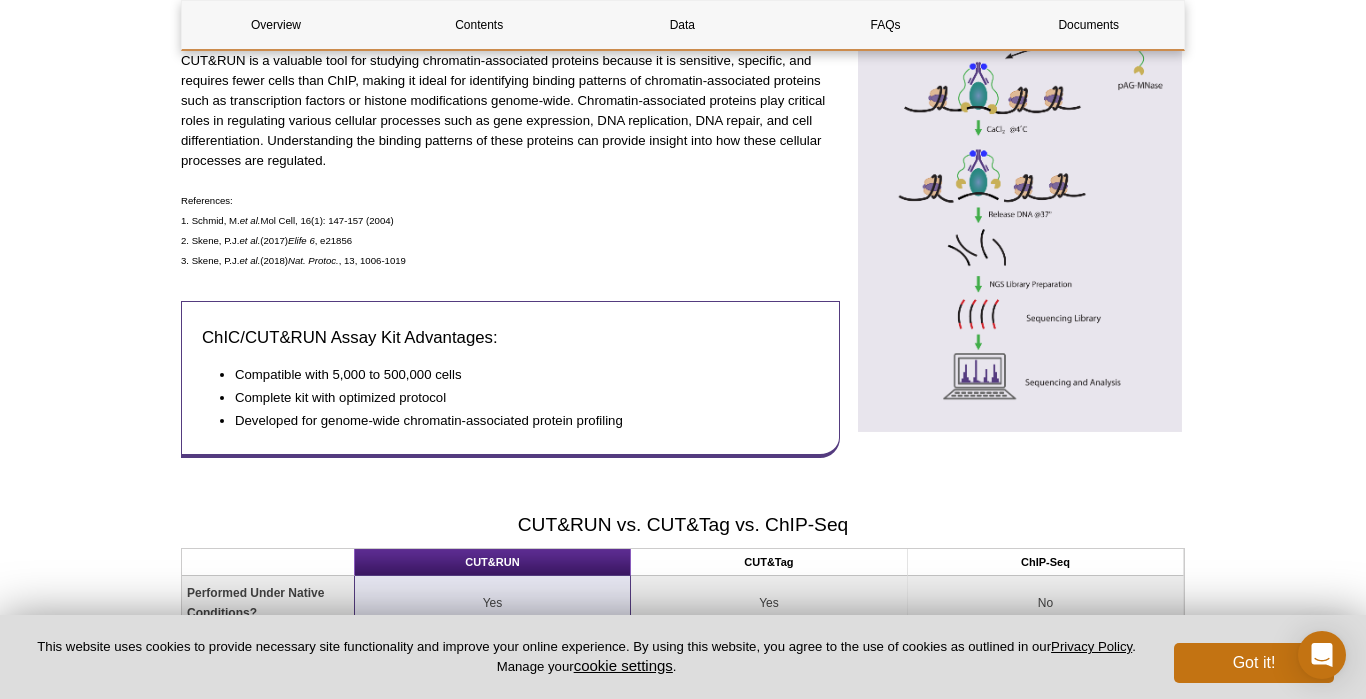 scroll, scrollTop: 1137, scrollLeft: 0, axis: vertical 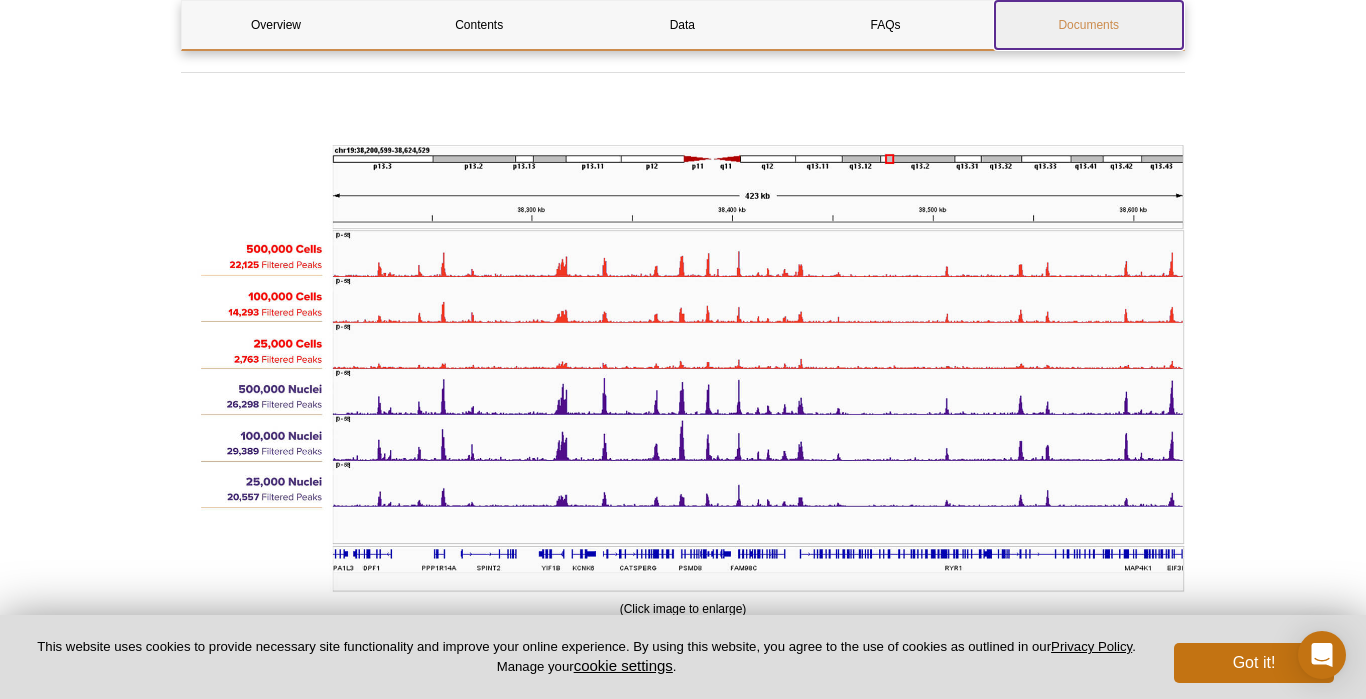 click on "Documents" at bounding box center [1089, 25] 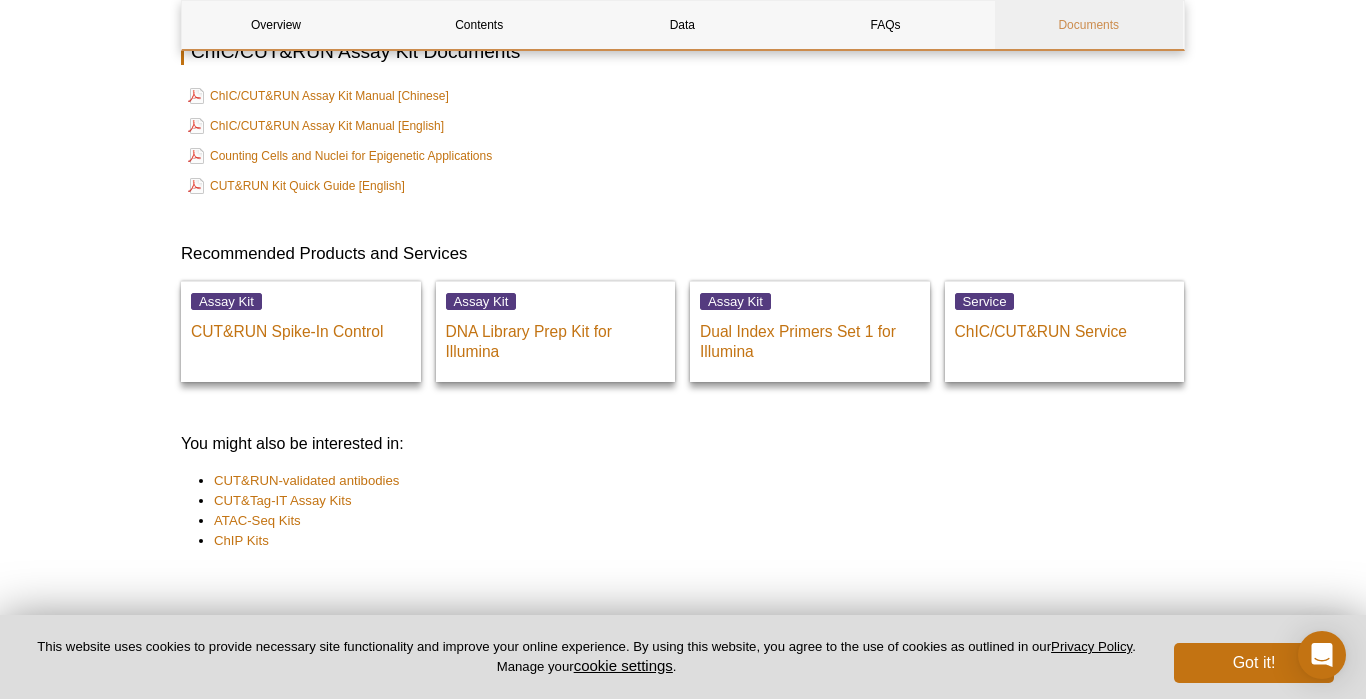 scroll, scrollTop: 6551, scrollLeft: 0, axis: vertical 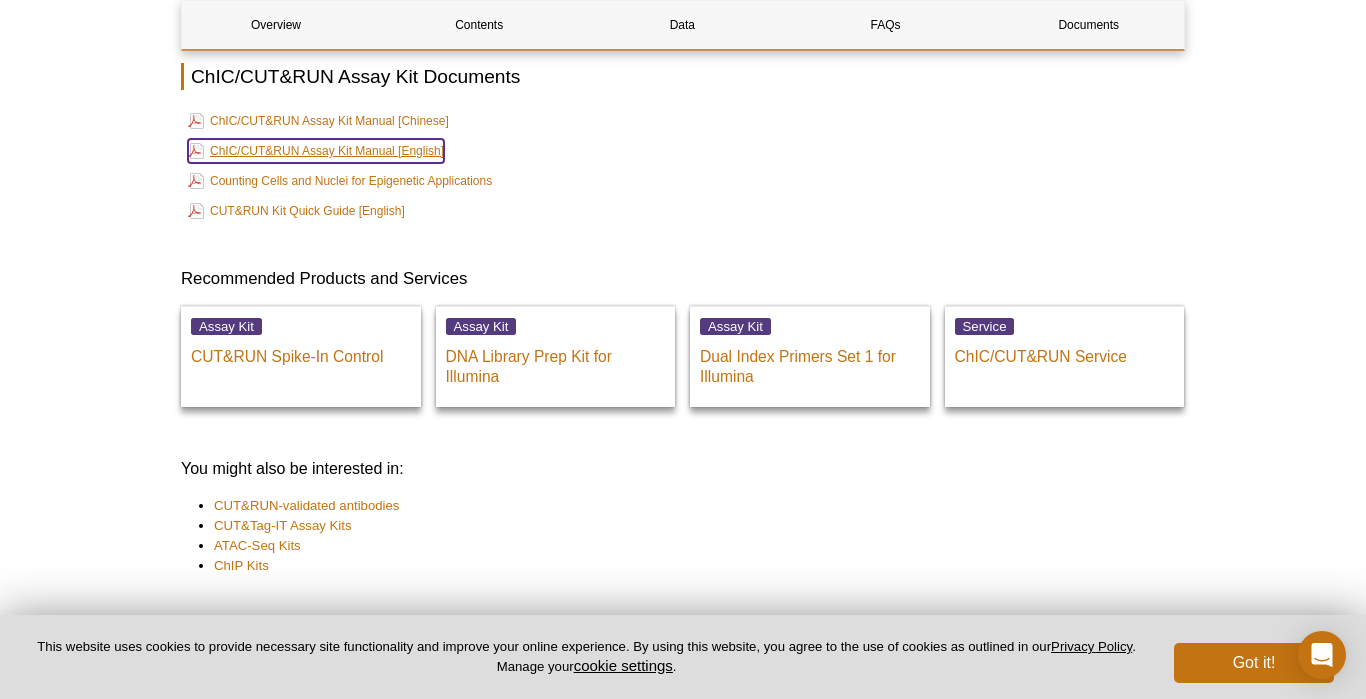 click on "ChIC/CUT&RUN Assay Kit Manual [English]" at bounding box center [316, 151] 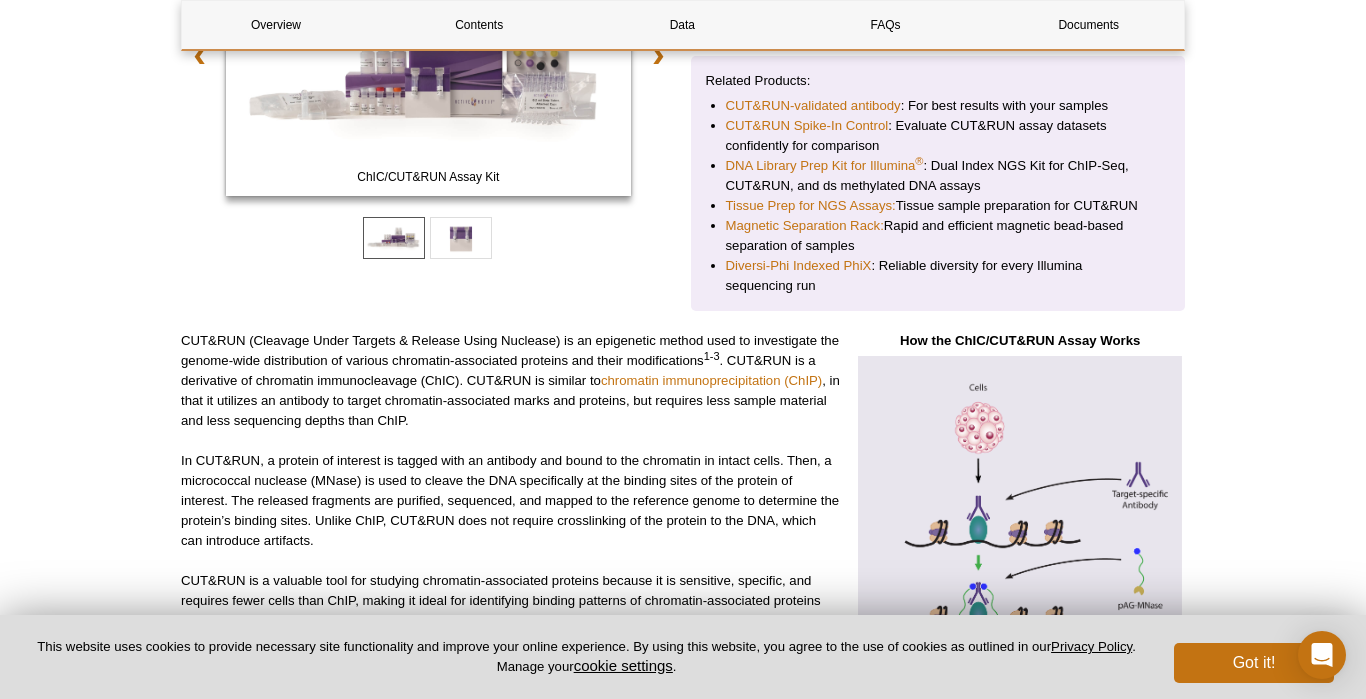 scroll, scrollTop: 0, scrollLeft: 0, axis: both 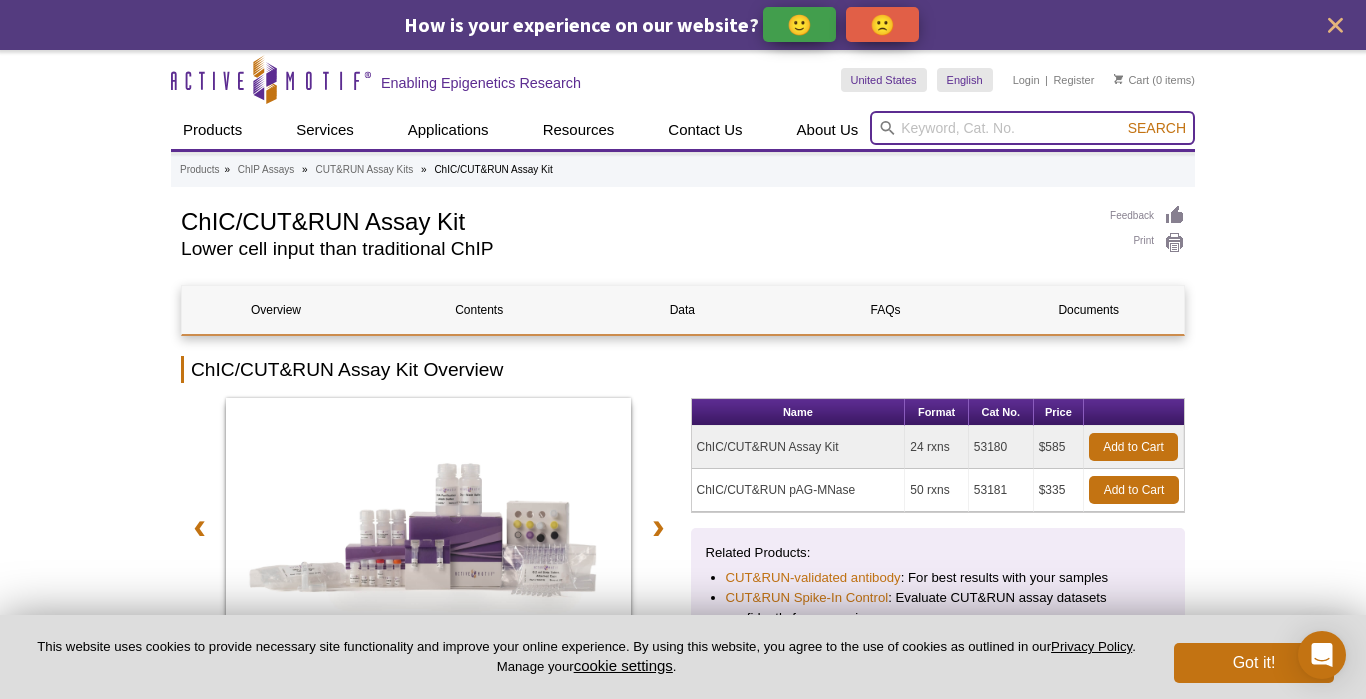 click at bounding box center (1032, 128) 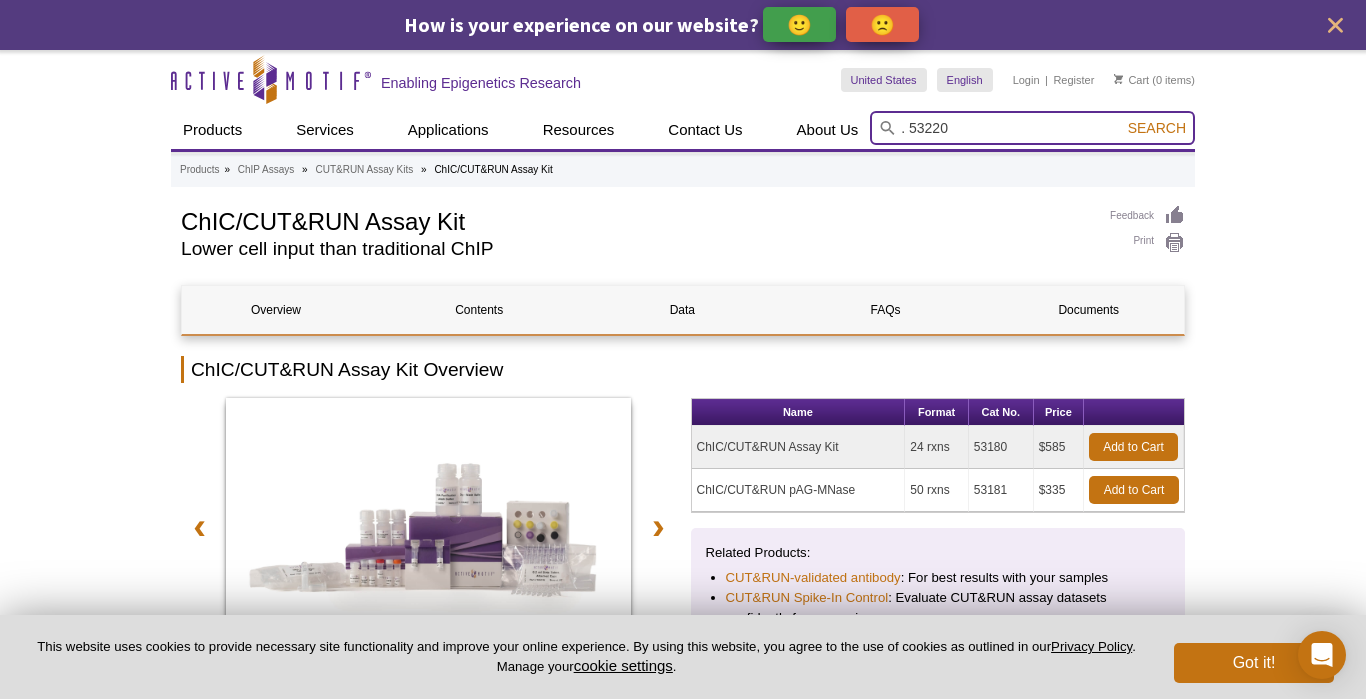 click on ". 53220" at bounding box center (1032, 128) 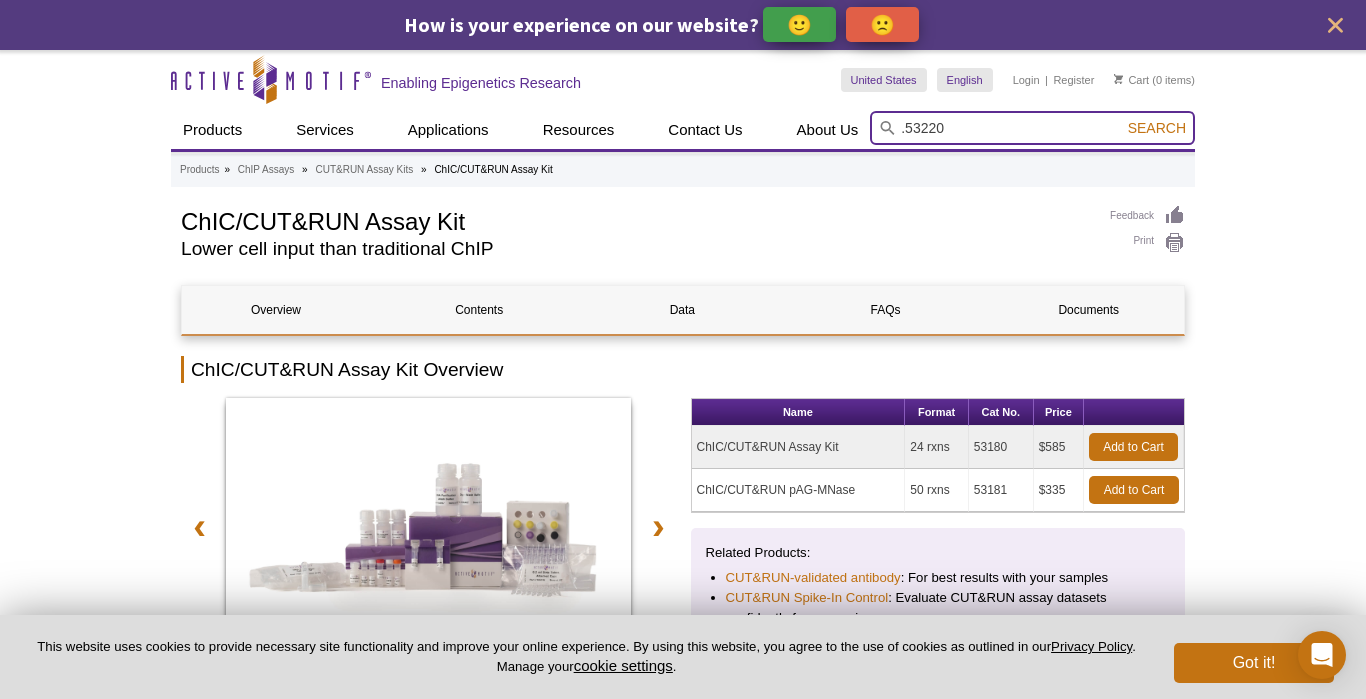 type on ".53220" 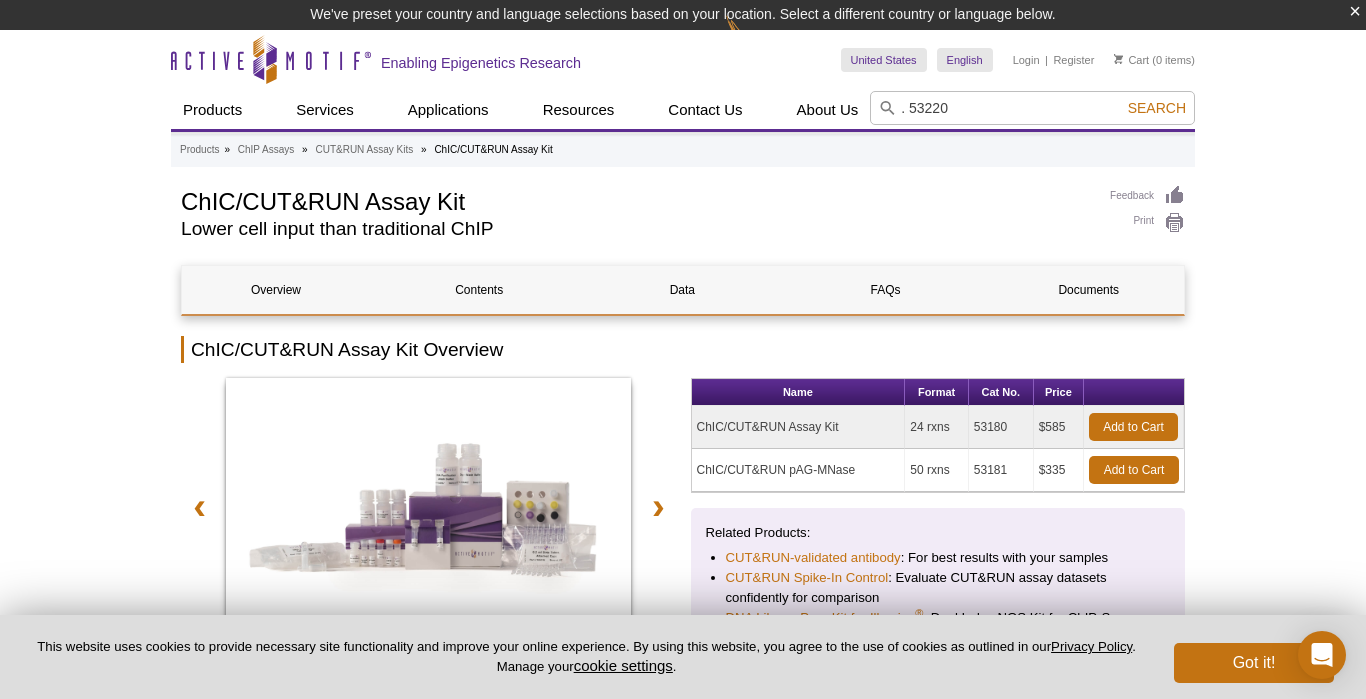 scroll, scrollTop: 0, scrollLeft: 0, axis: both 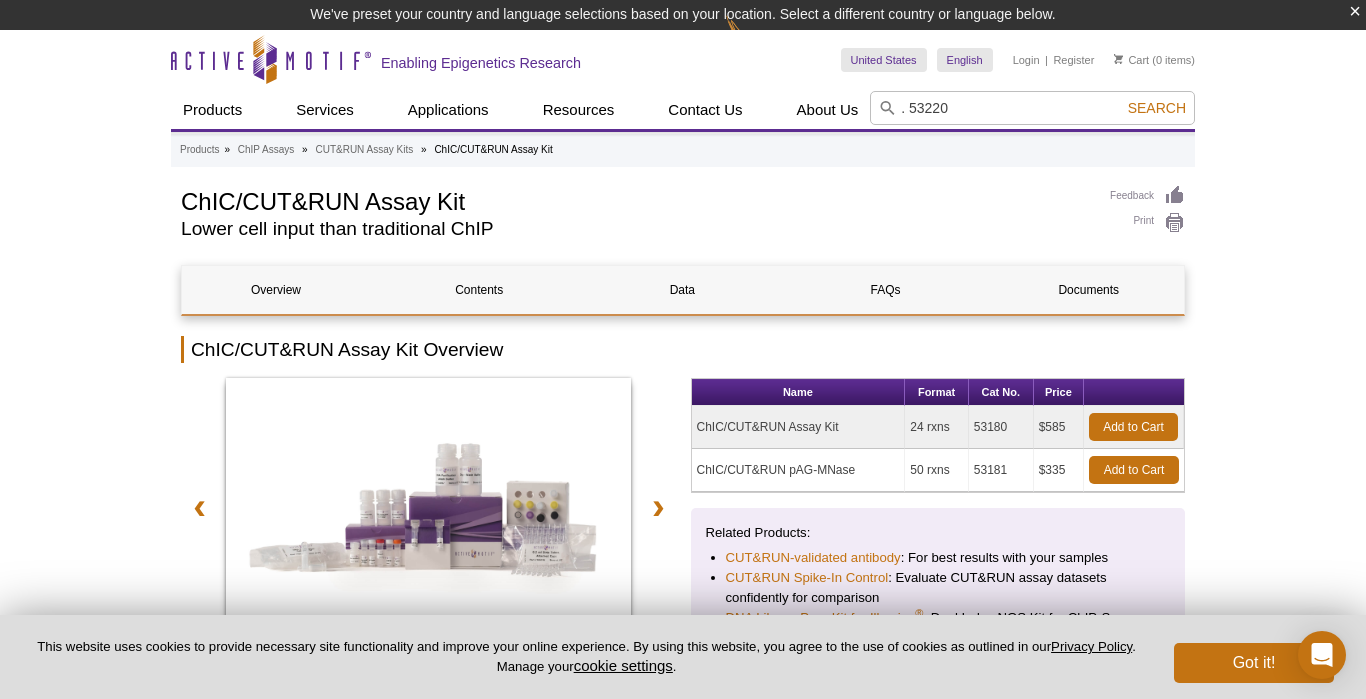 click on ". 53220" at bounding box center [1032, 108] 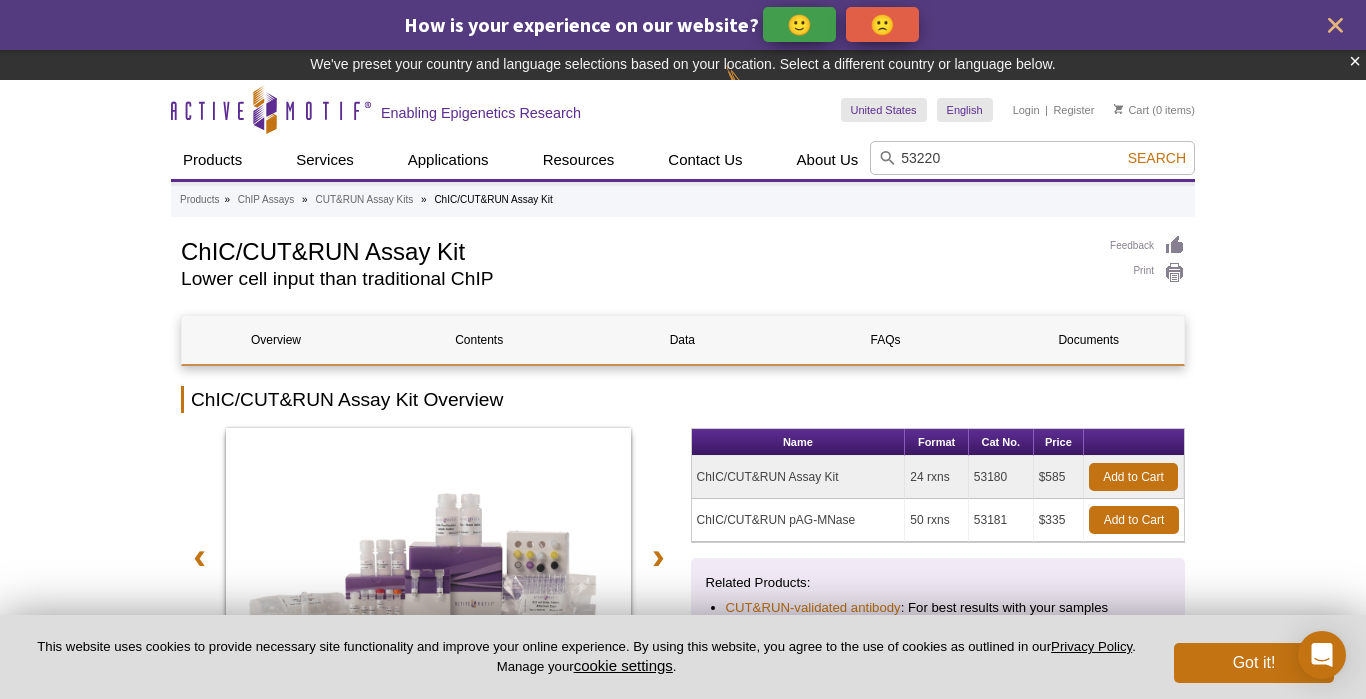 type on "53220" 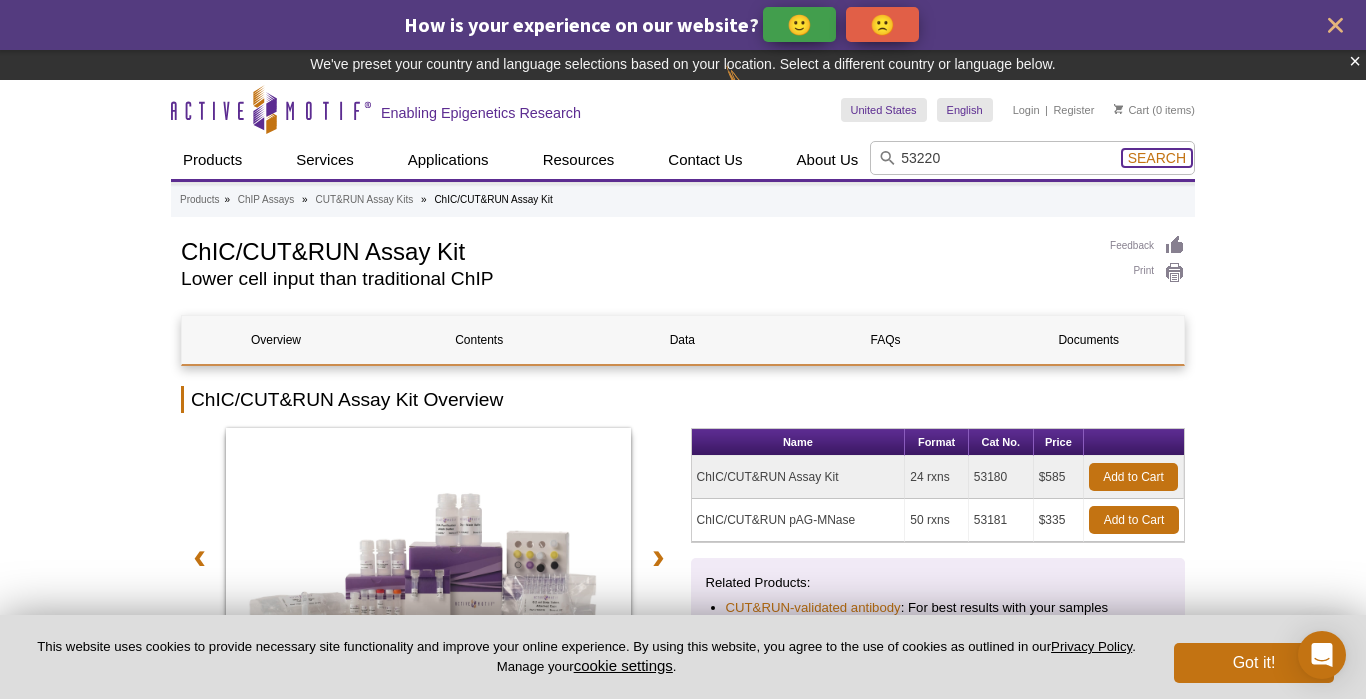 click on "Search" at bounding box center [1157, 158] 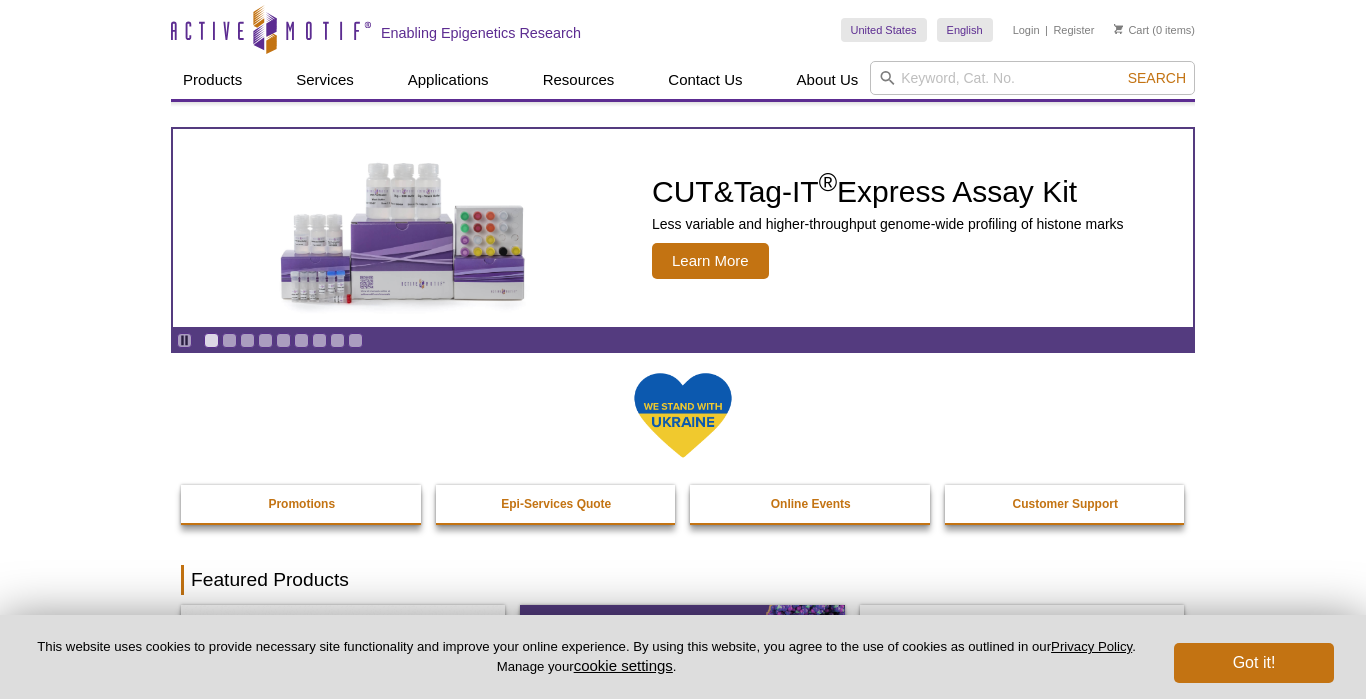 scroll, scrollTop: 0, scrollLeft: 0, axis: both 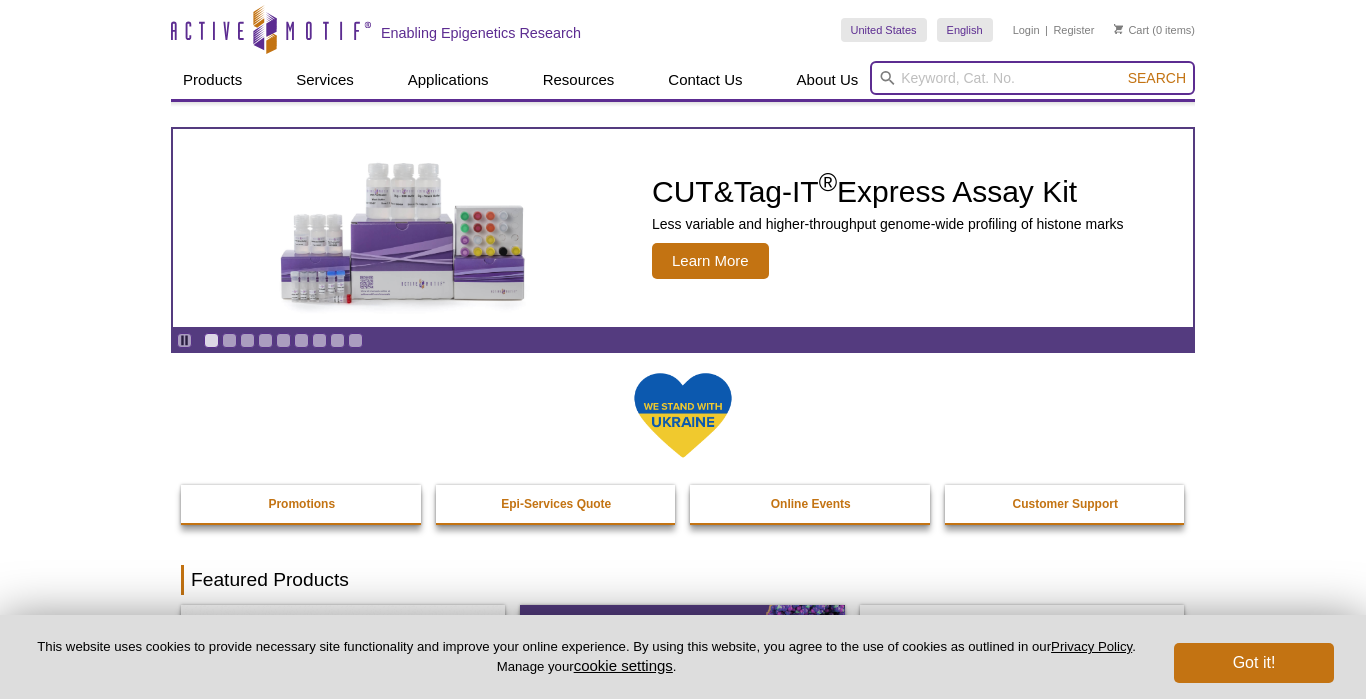 click at bounding box center (1032, 78) 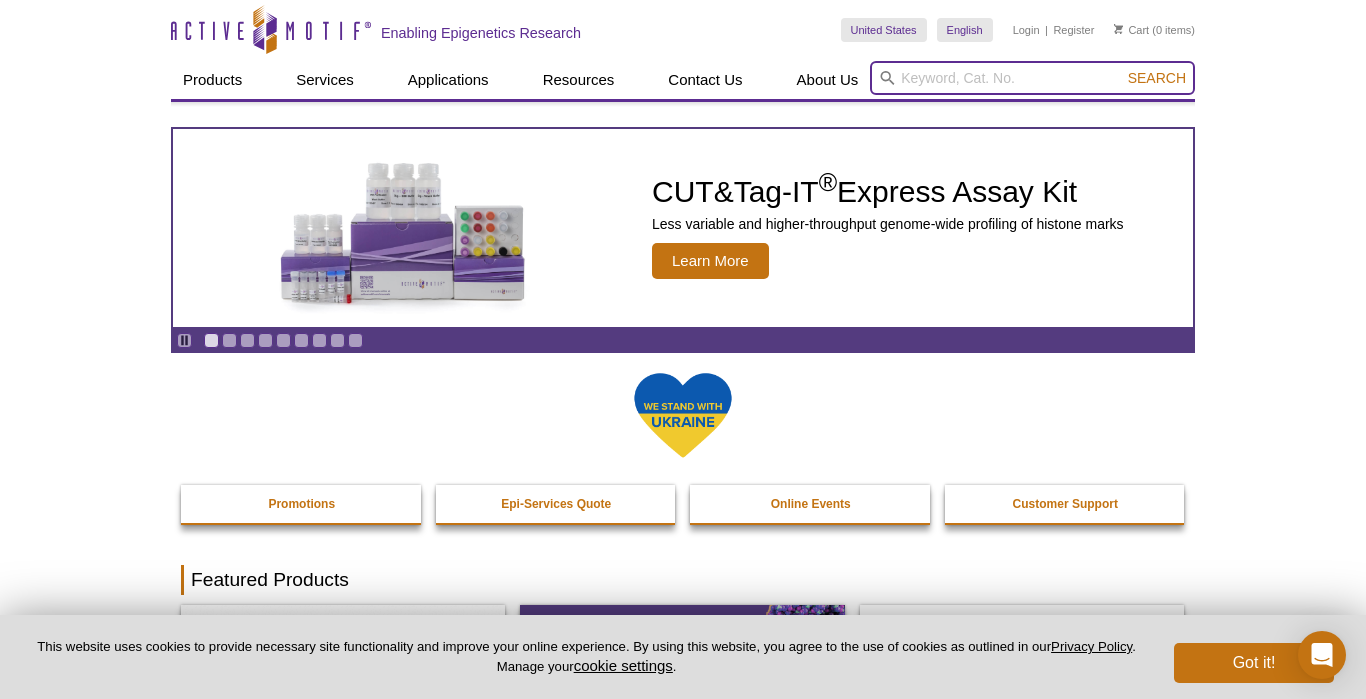 scroll, scrollTop: 0, scrollLeft: 0, axis: both 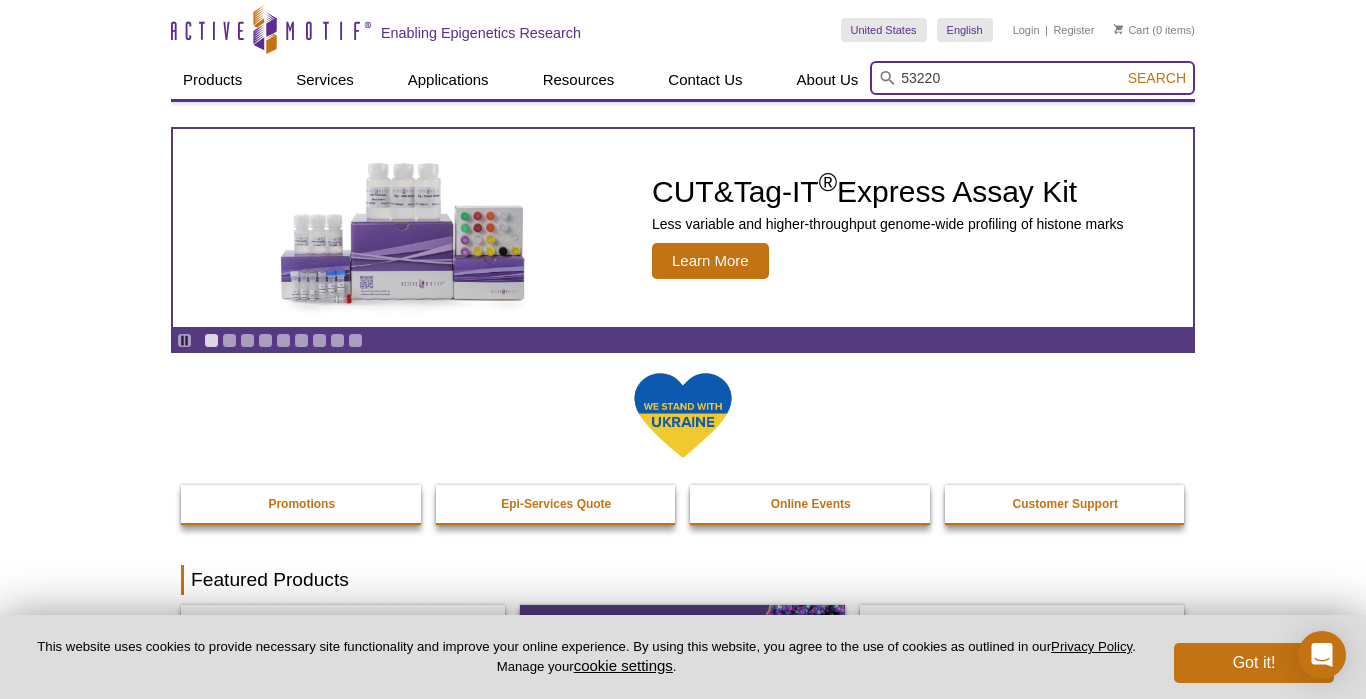 type on "53220" 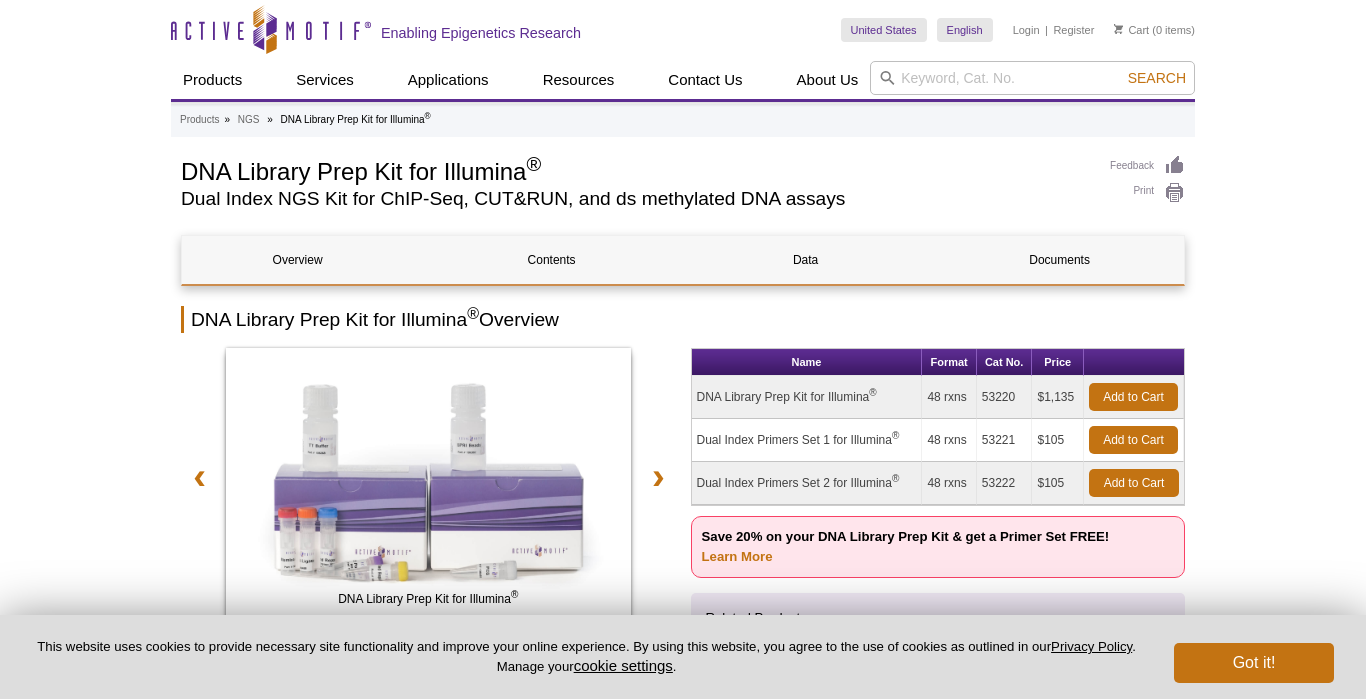 scroll, scrollTop: 0, scrollLeft: 0, axis: both 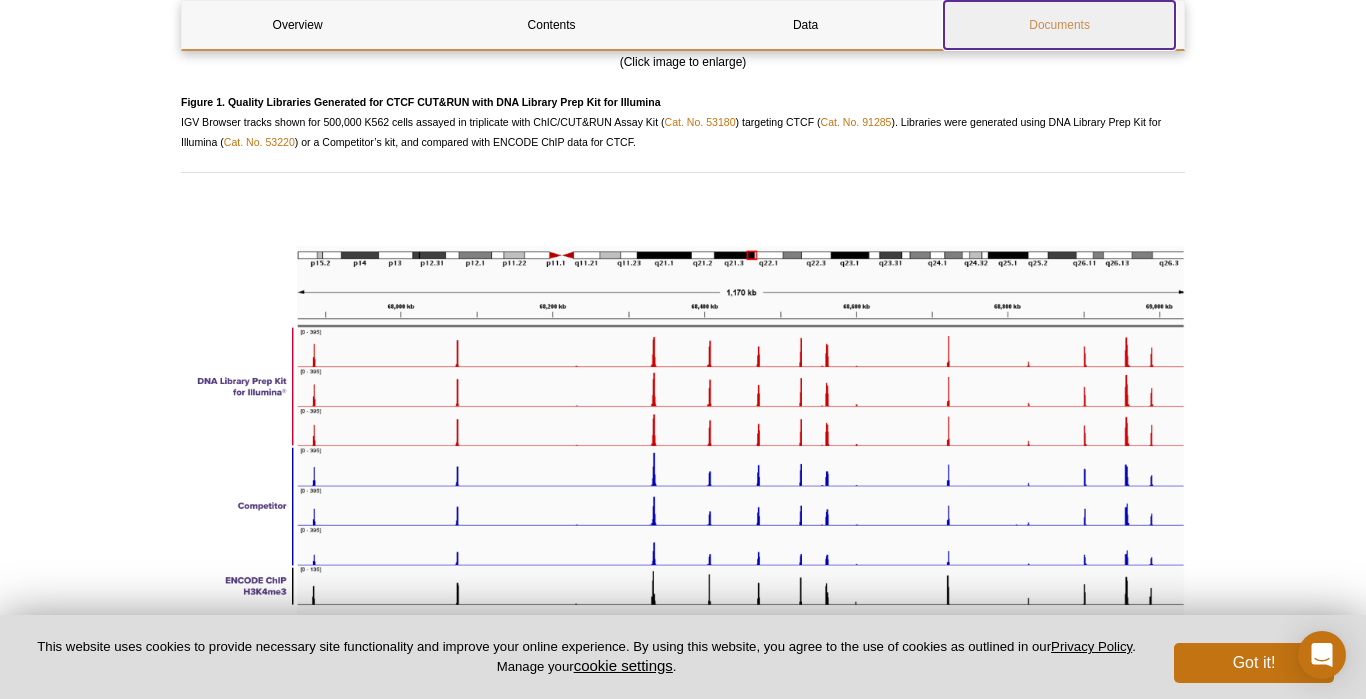 click on "Documents" at bounding box center (1059, 25) 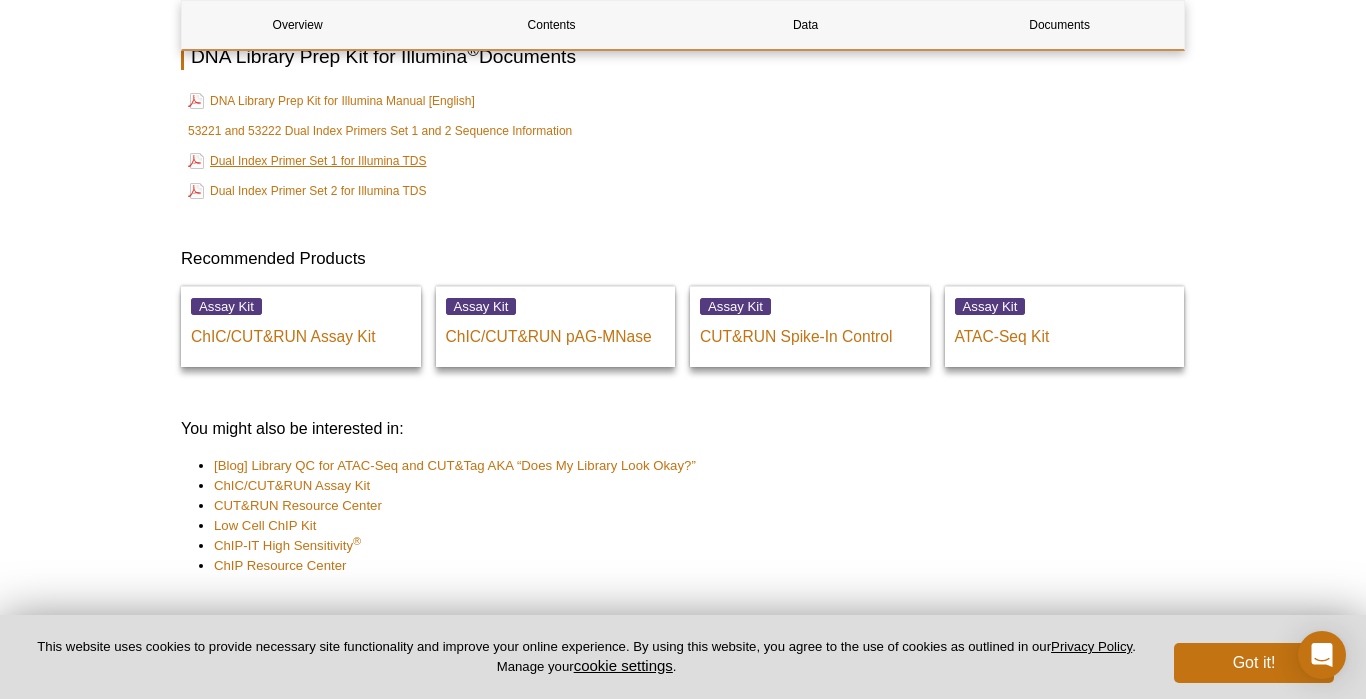 scroll, scrollTop: 3927, scrollLeft: 0, axis: vertical 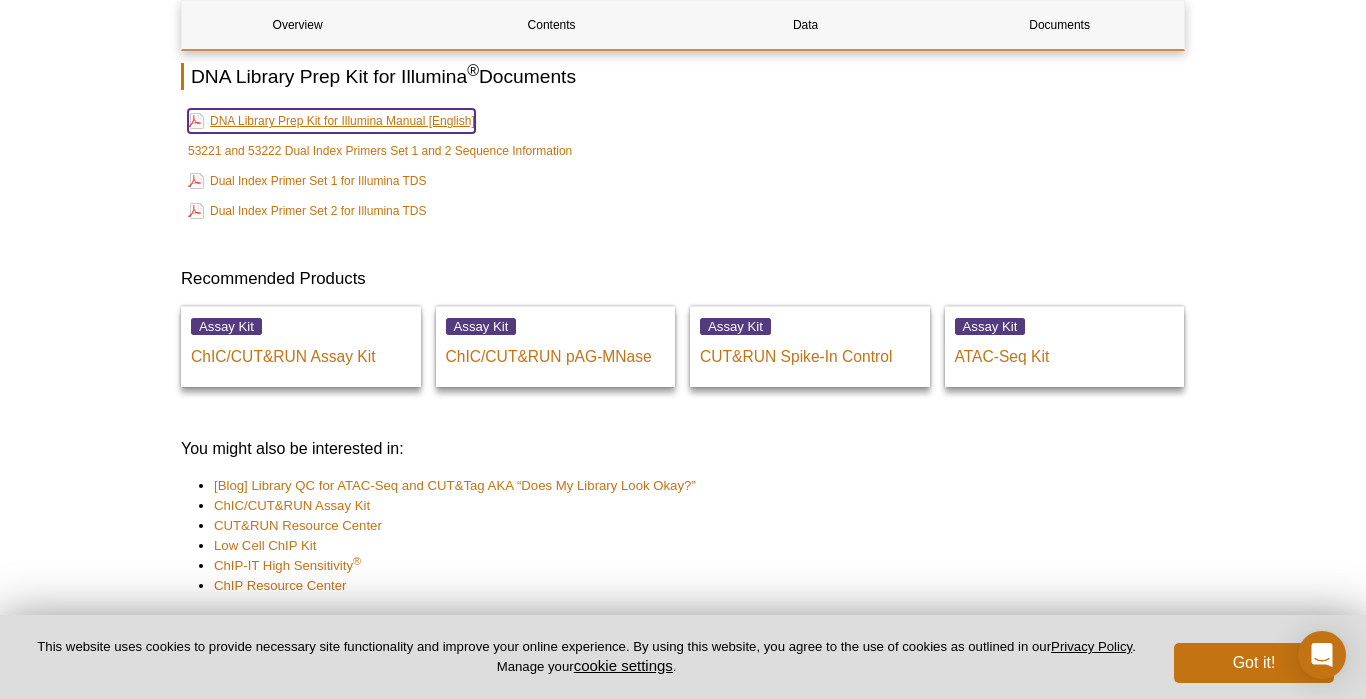 click on "DNA Library Prep Kit for Illumina Manual [English]" at bounding box center (331, 121) 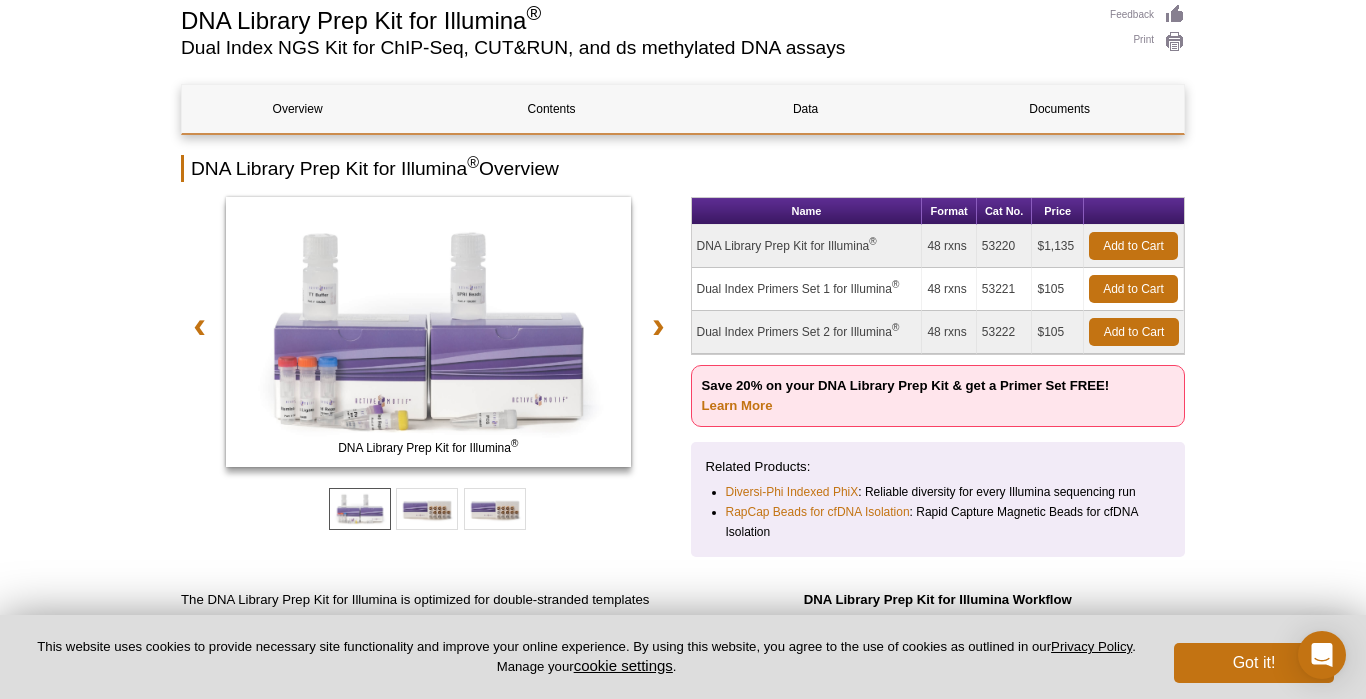 scroll, scrollTop: 155, scrollLeft: 0, axis: vertical 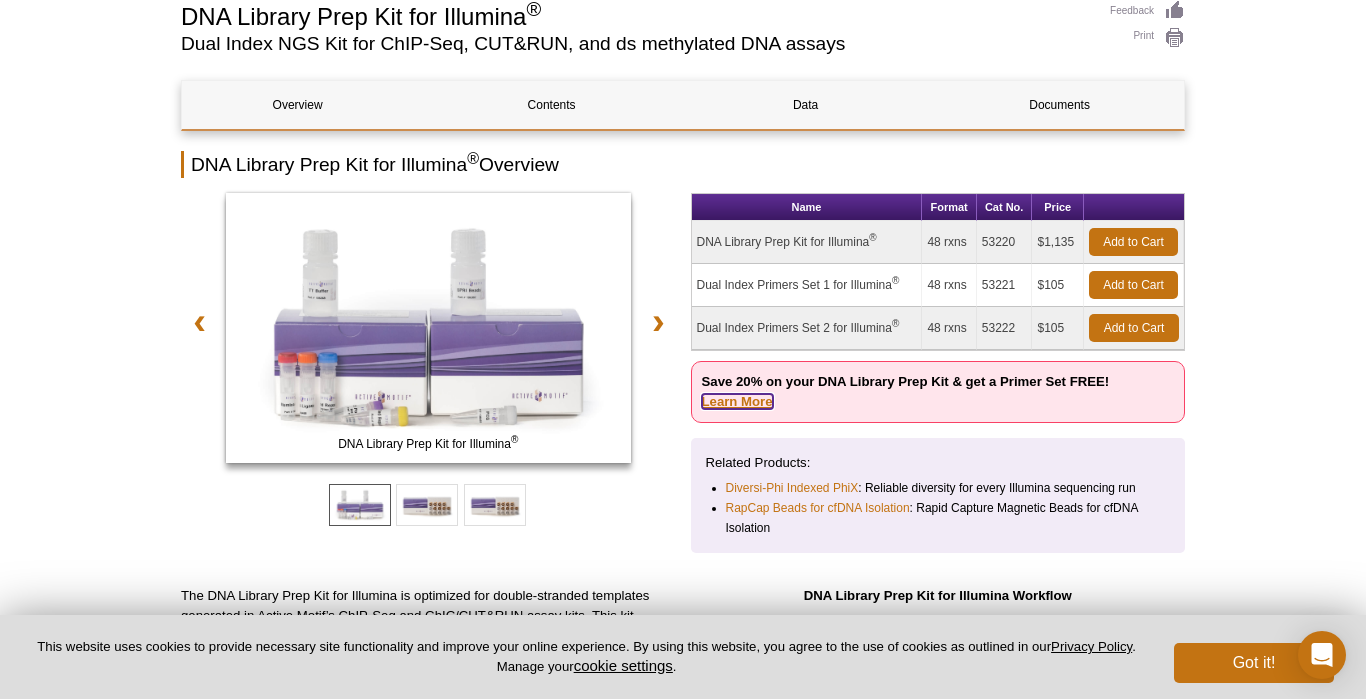 click on "Learn More" at bounding box center (737, 401) 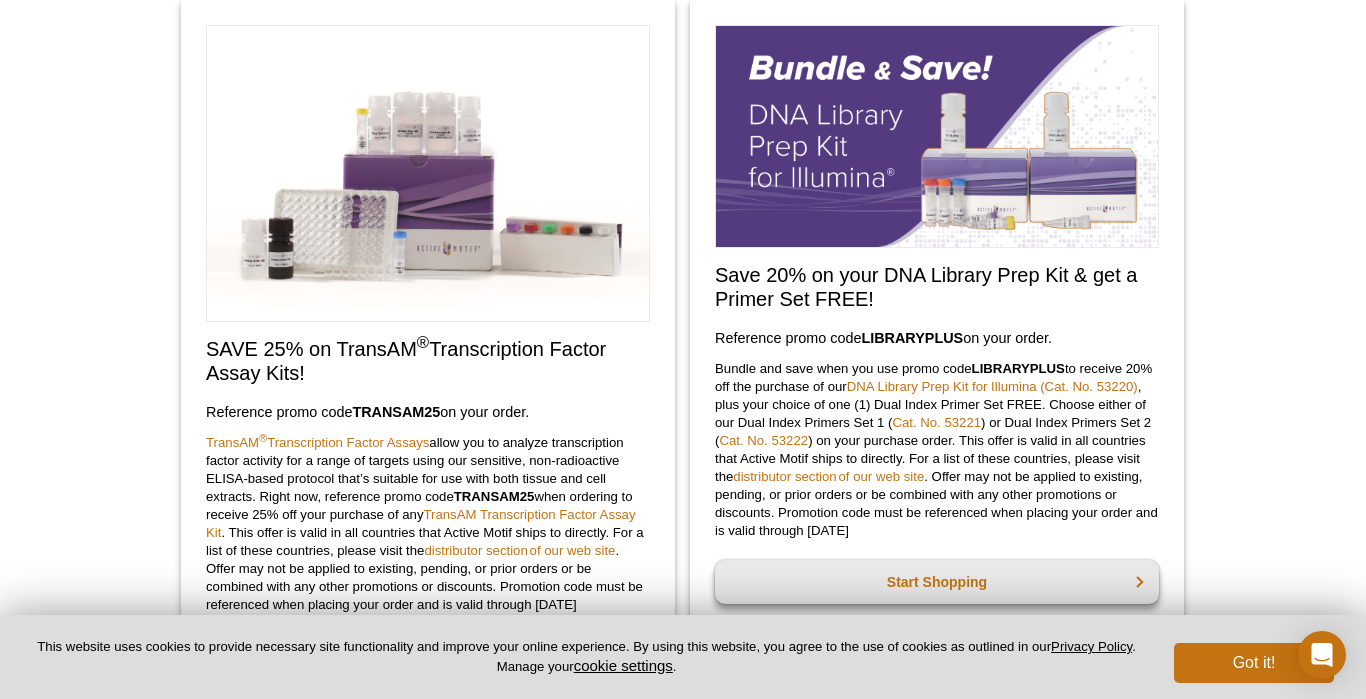 scroll, scrollTop: 159, scrollLeft: 0, axis: vertical 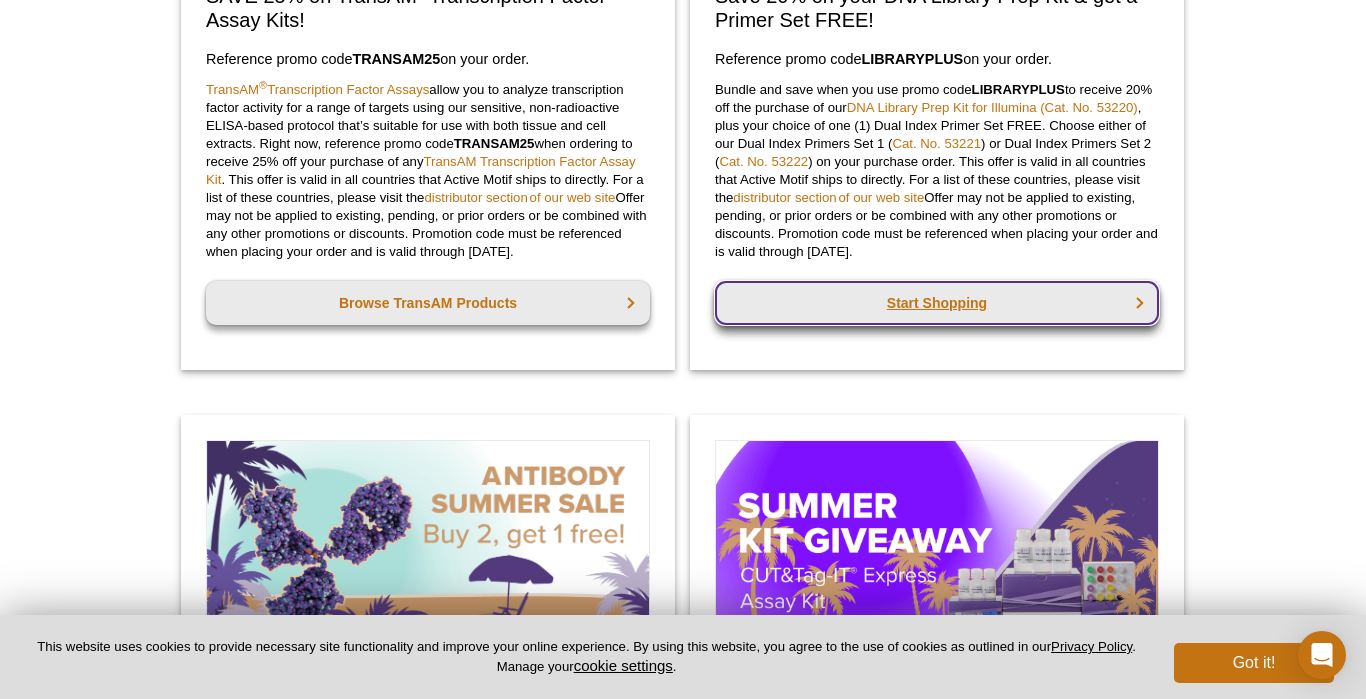 click on "Start Shopping" at bounding box center [937, 303] 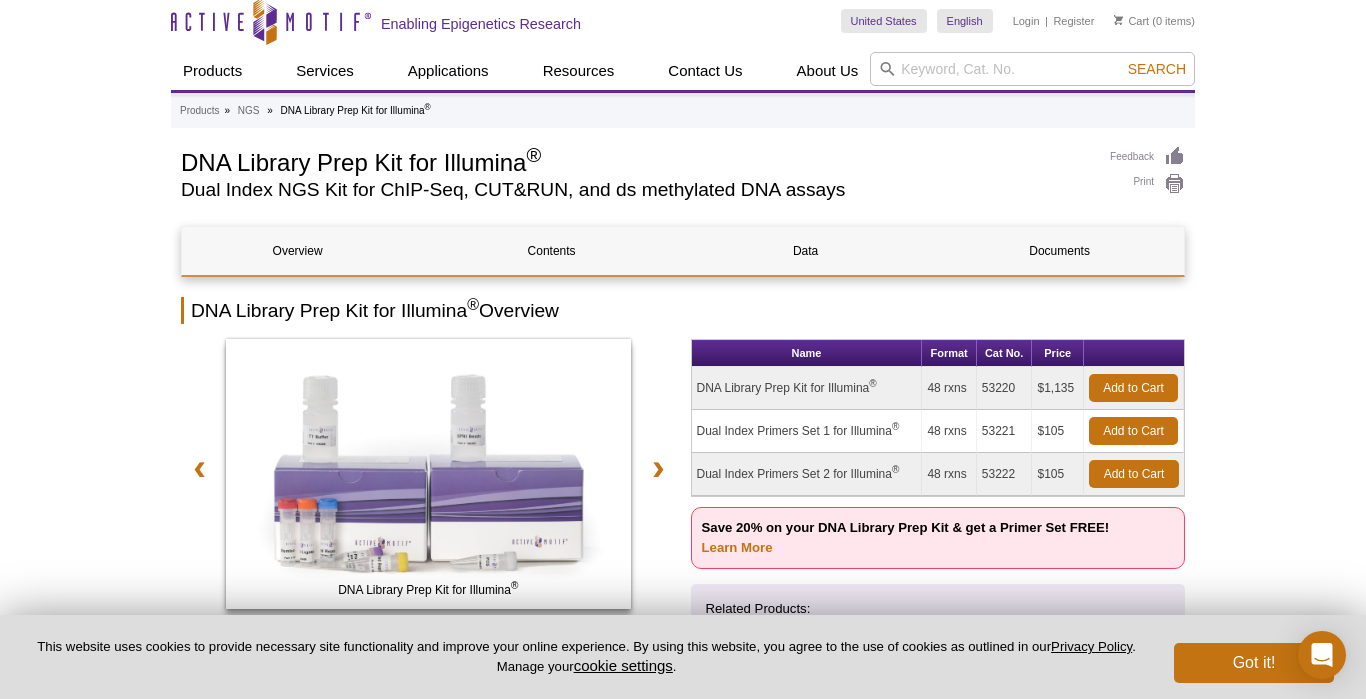 scroll, scrollTop: 78, scrollLeft: 0, axis: vertical 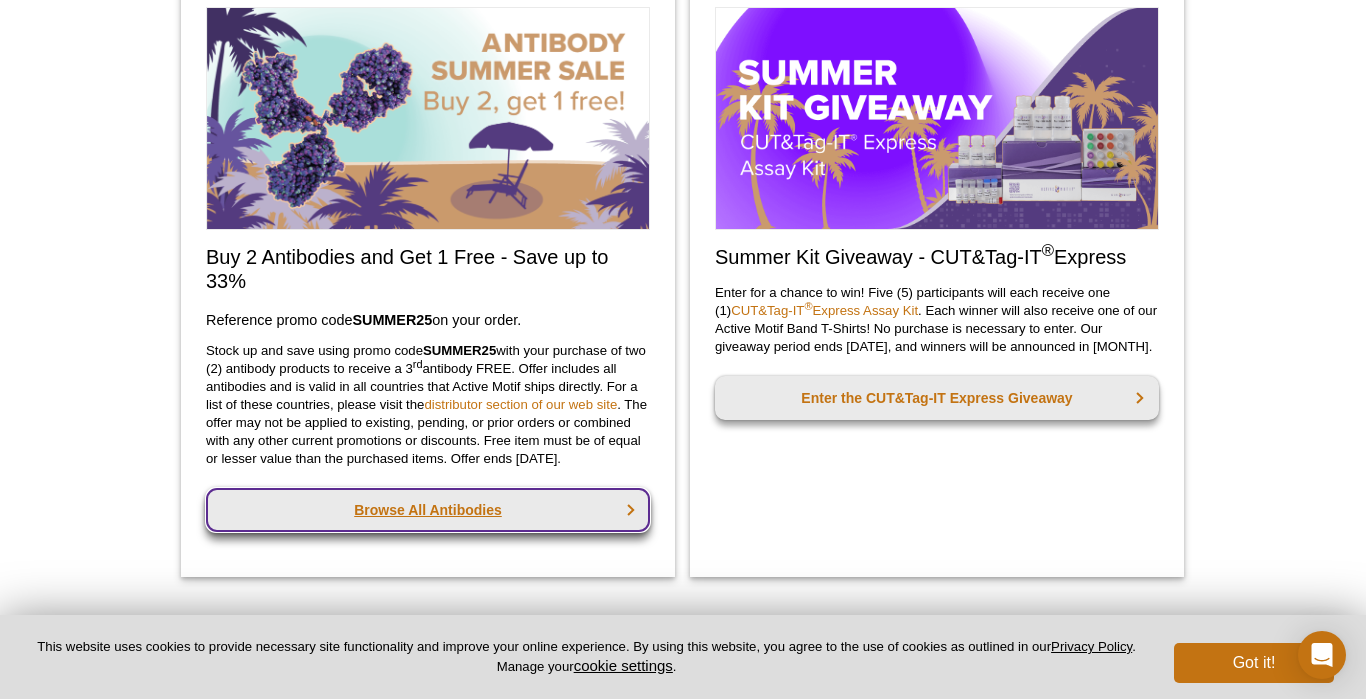 click on "Browse All Antibodies" at bounding box center (428, 510) 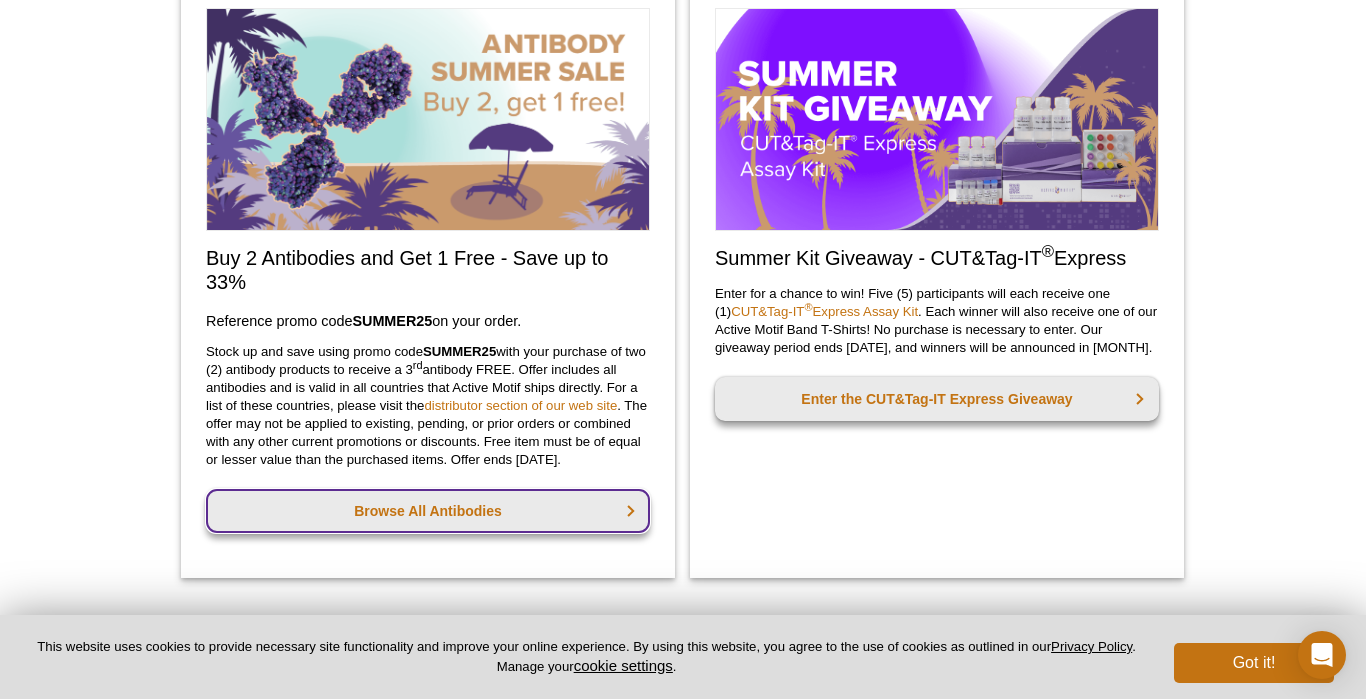 scroll, scrollTop: 1131, scrollLeft: 0, axis: vertical 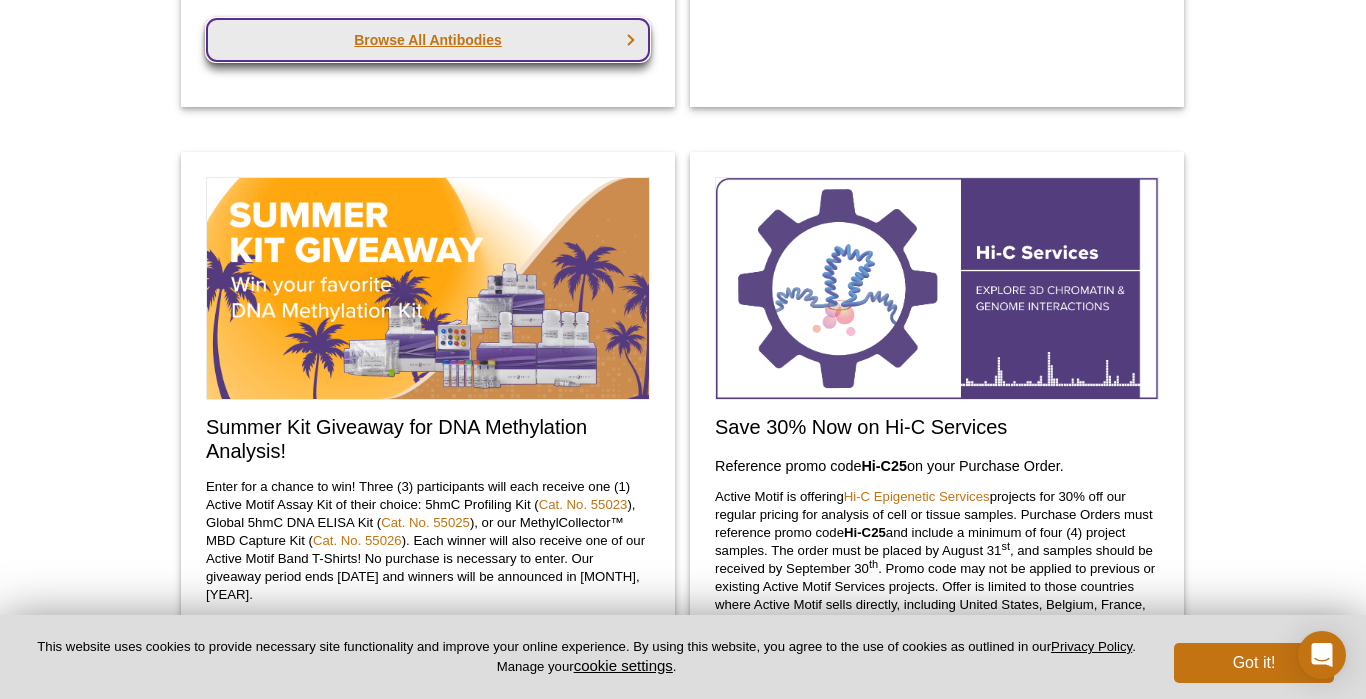 click on "Browse All Antibodies" at bounding box center (428, 40) 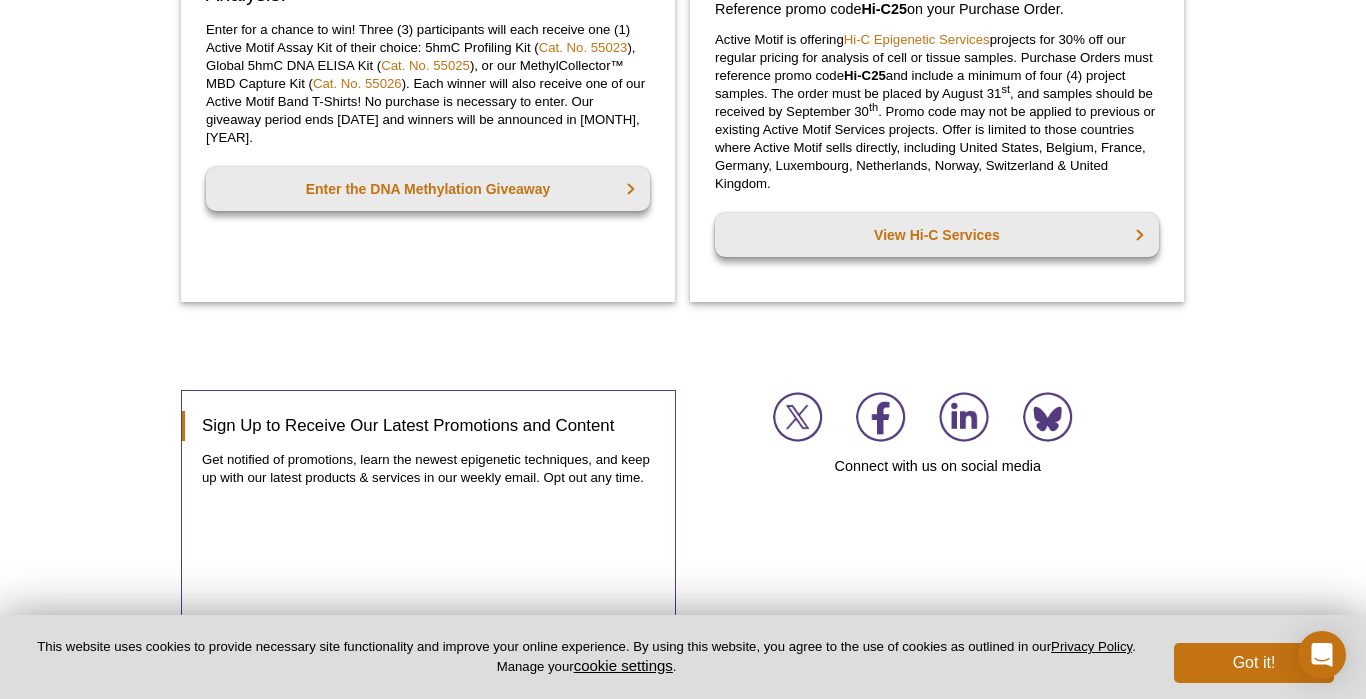 scroll, scrollTop: 1617, scrollLeft: 0, axis: vertical 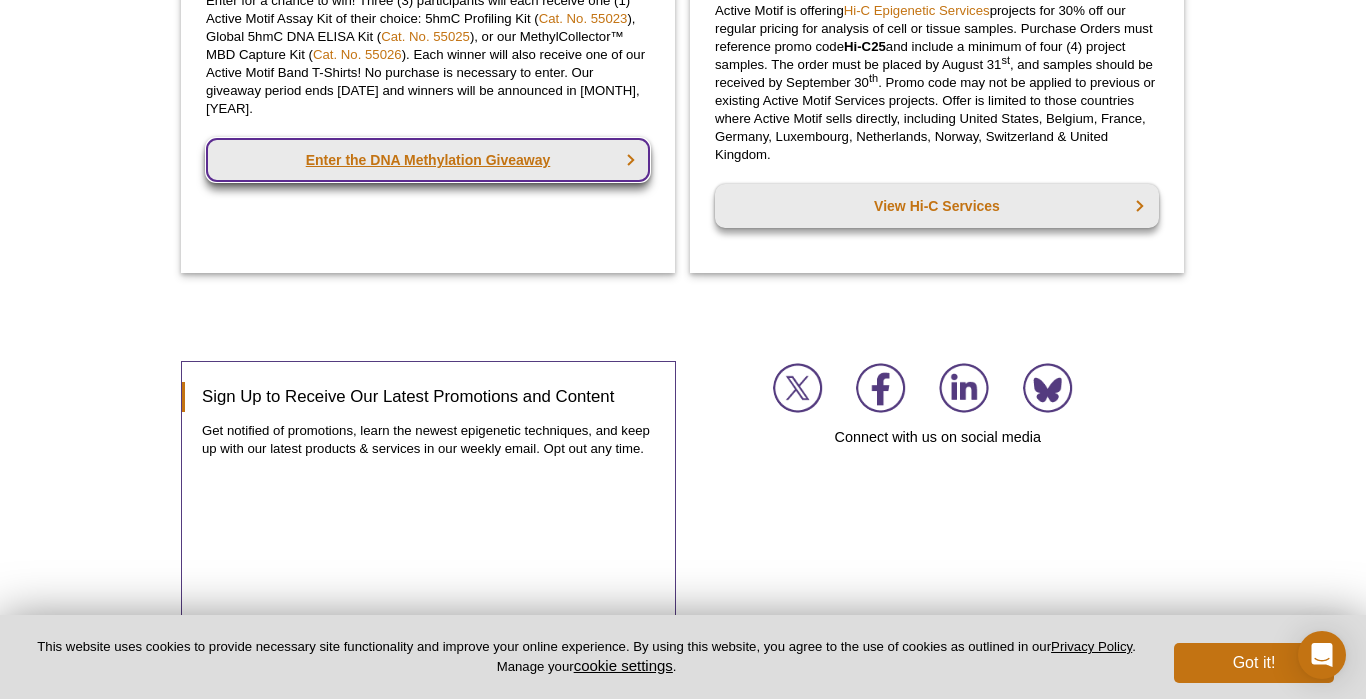 click on "Enter the DNA Methylation Giveaway" at bounding box center [428, 160] 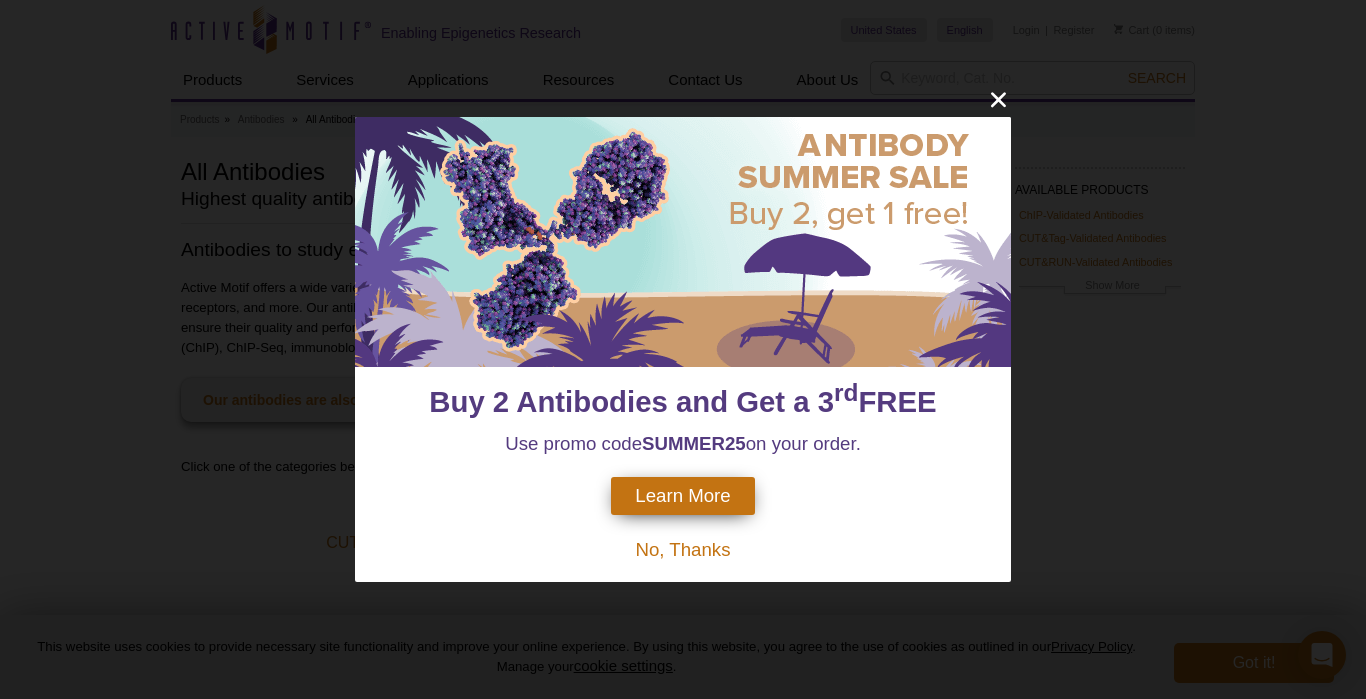 scroll, scrollTop: 0, scrollLeft: 0, axis: both 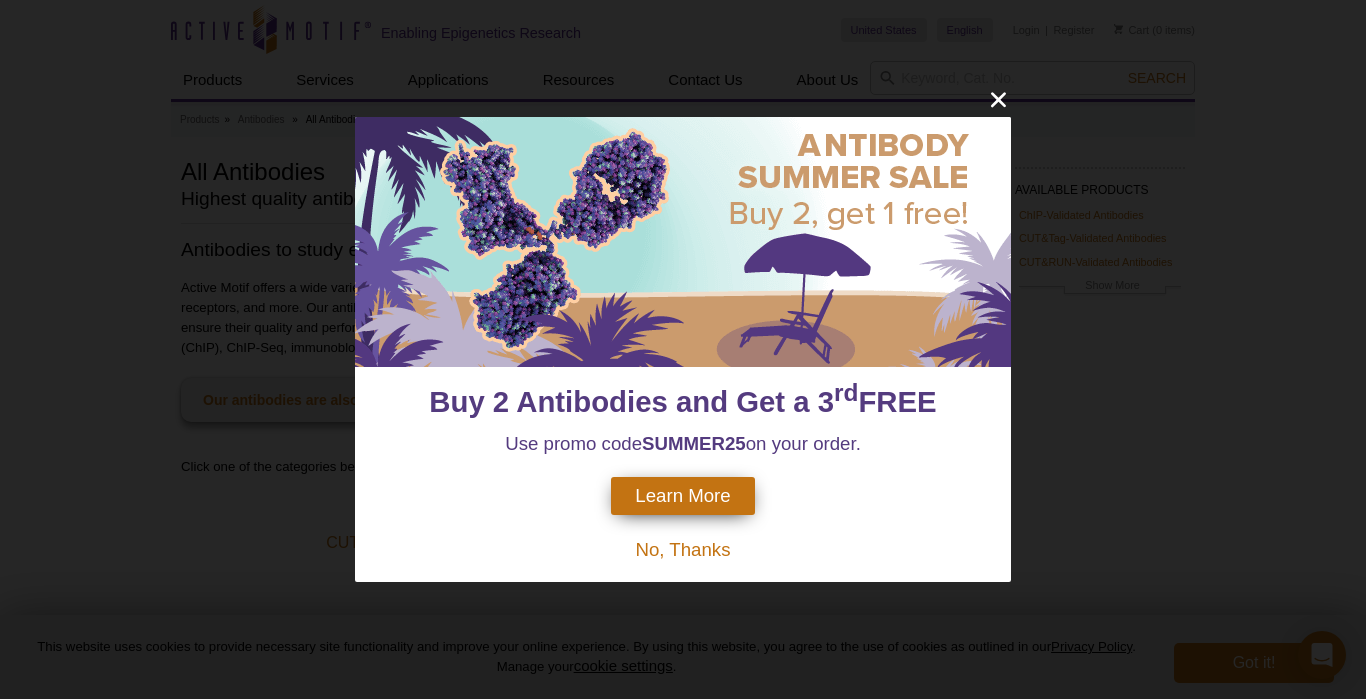 click on "Learn More" at bounding box center [682, 496] 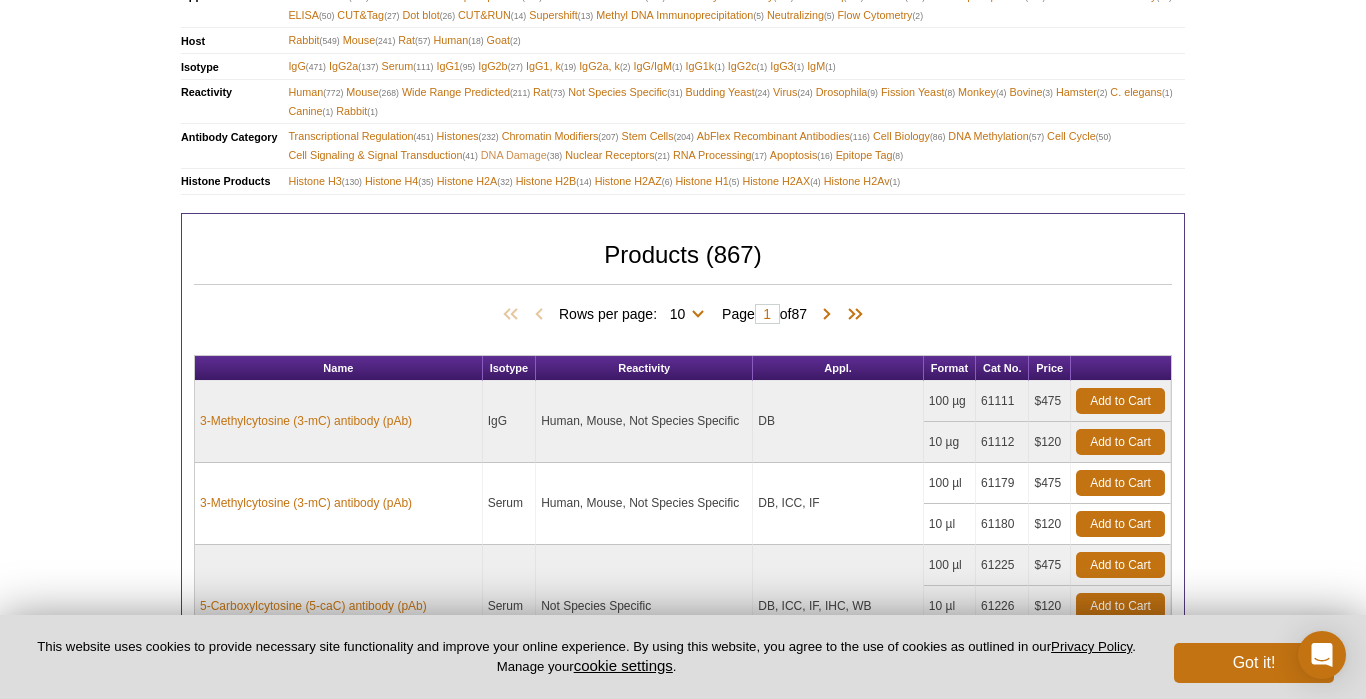scroll, scrollTop: 746, scrollLeft: 0, axis: vertical 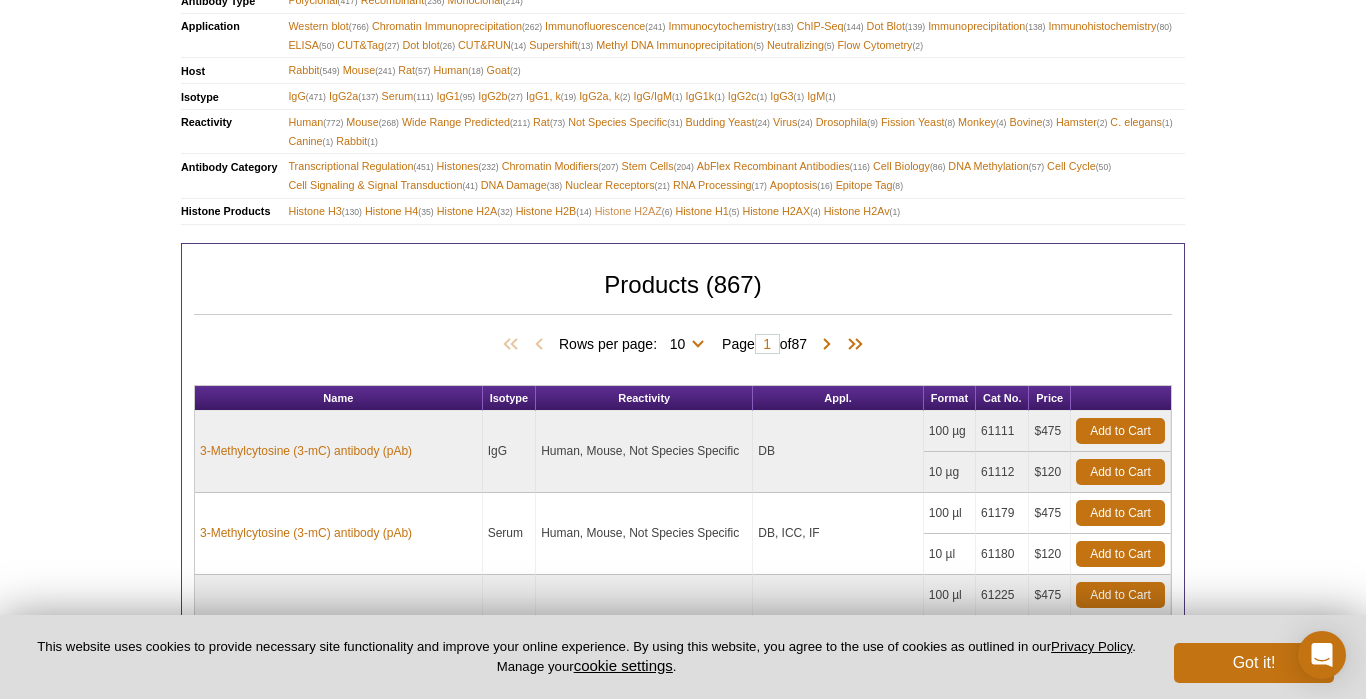click on "Histone H2AZ  (6)" at bounding box center (634, 211) 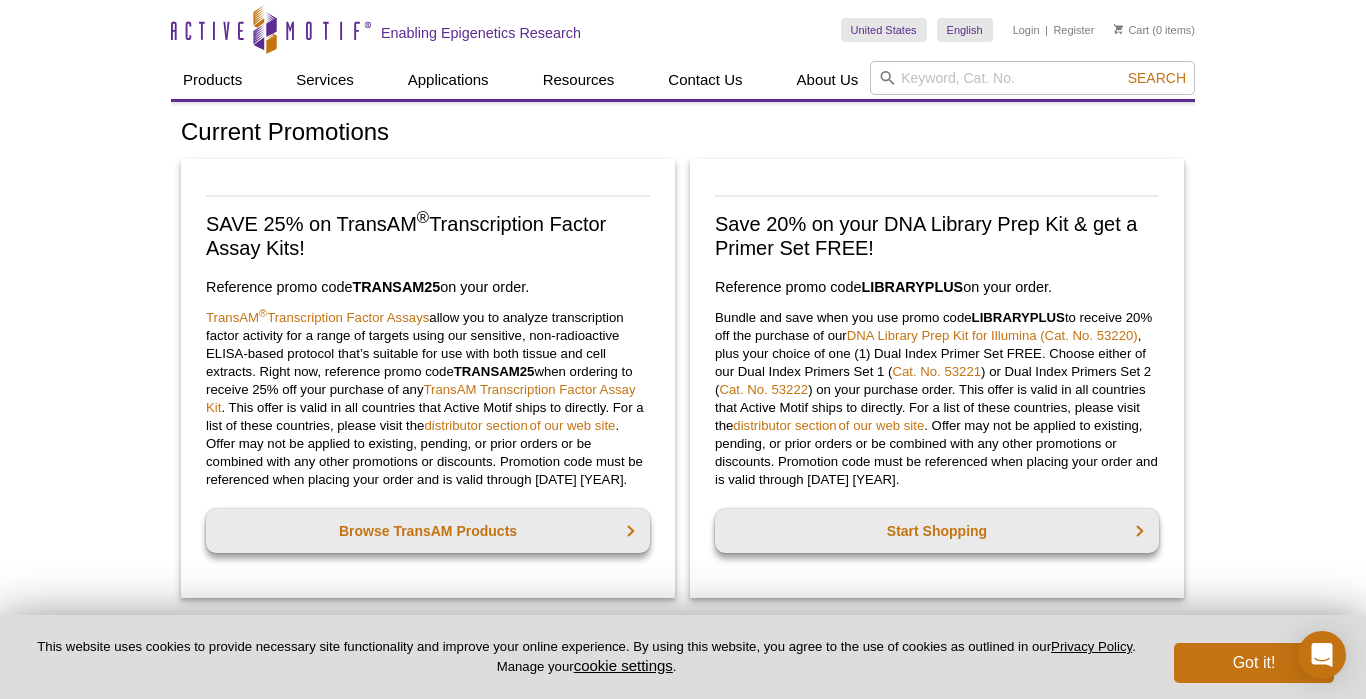 scroll, scrollTop: 645, scrollLeft: 0, axis: vertical 